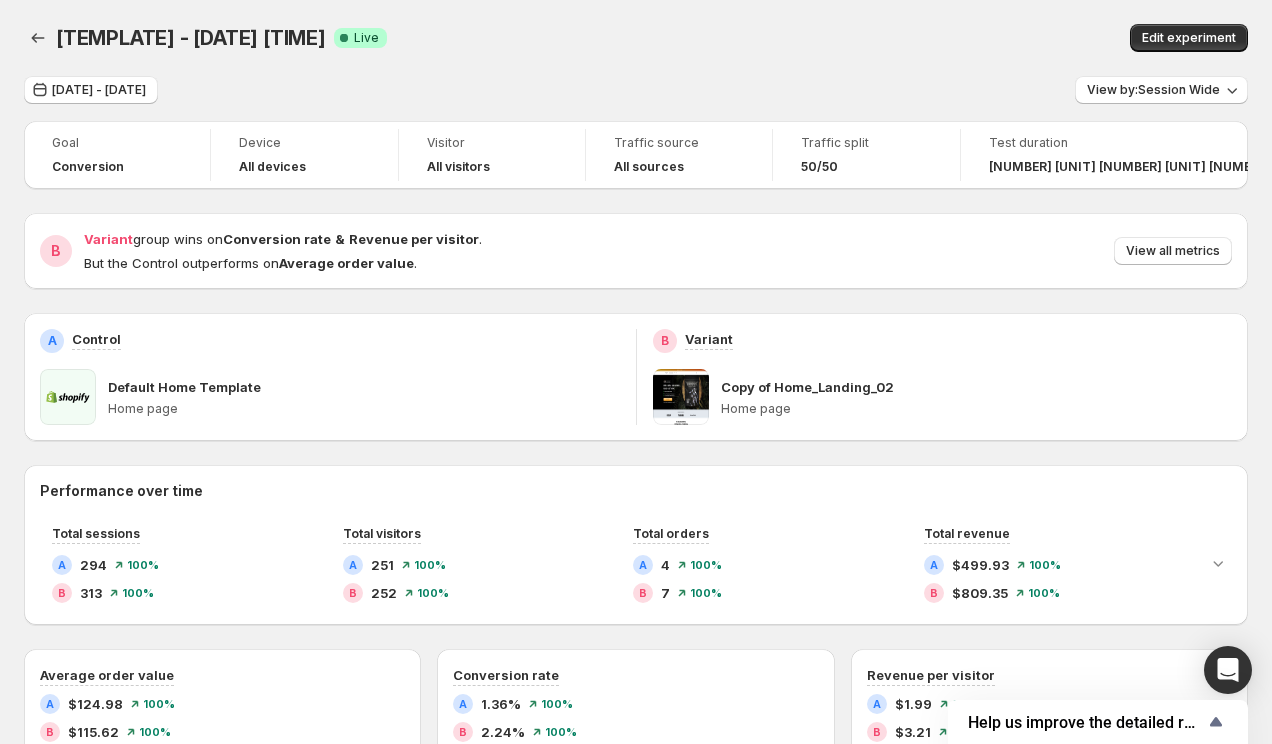 scroll, scrollTop: 0, scrollLeft: 0, axis: both 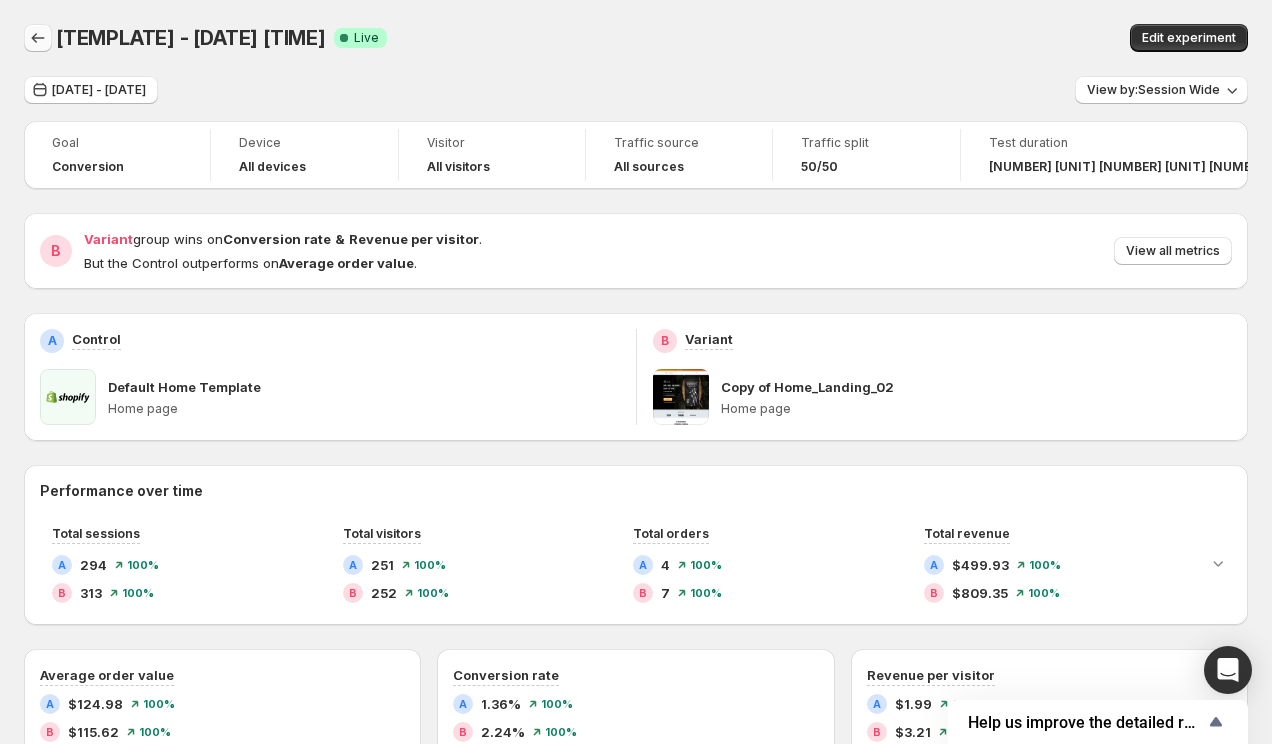 click 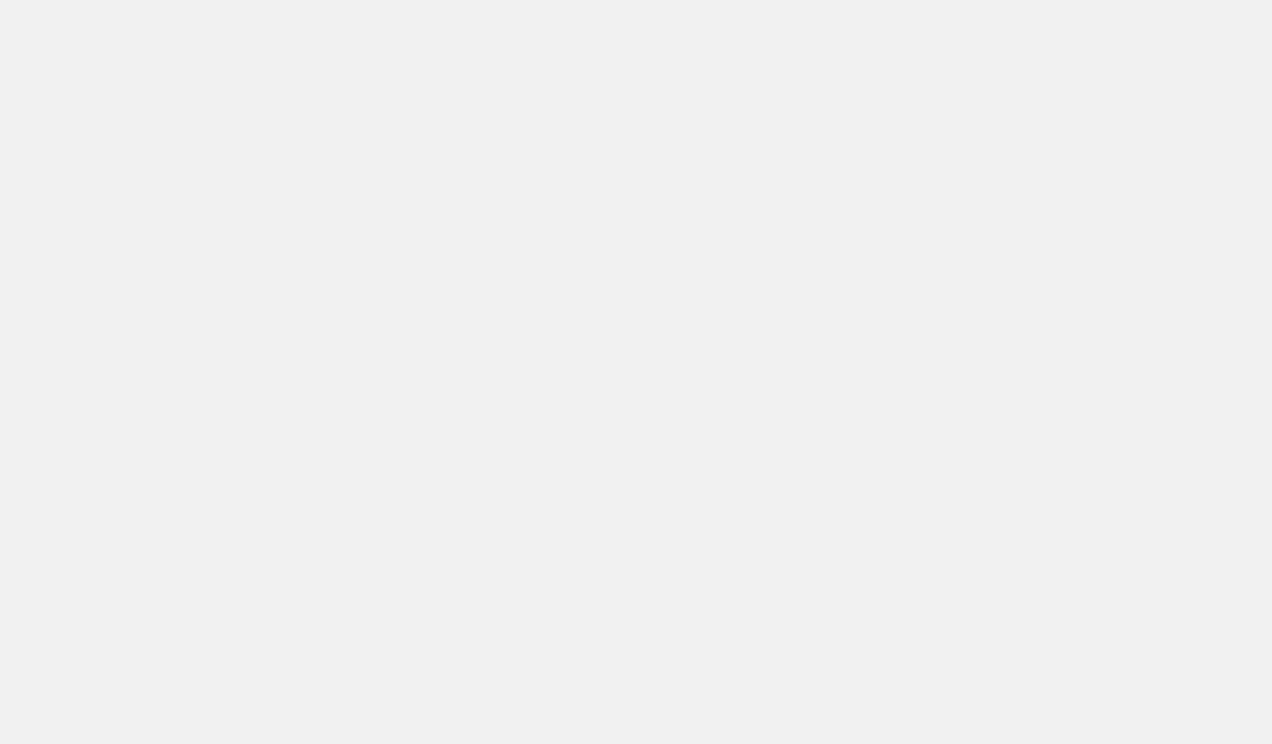 scroll, scrollTop: 0, scrollLeft: 0, axis: both 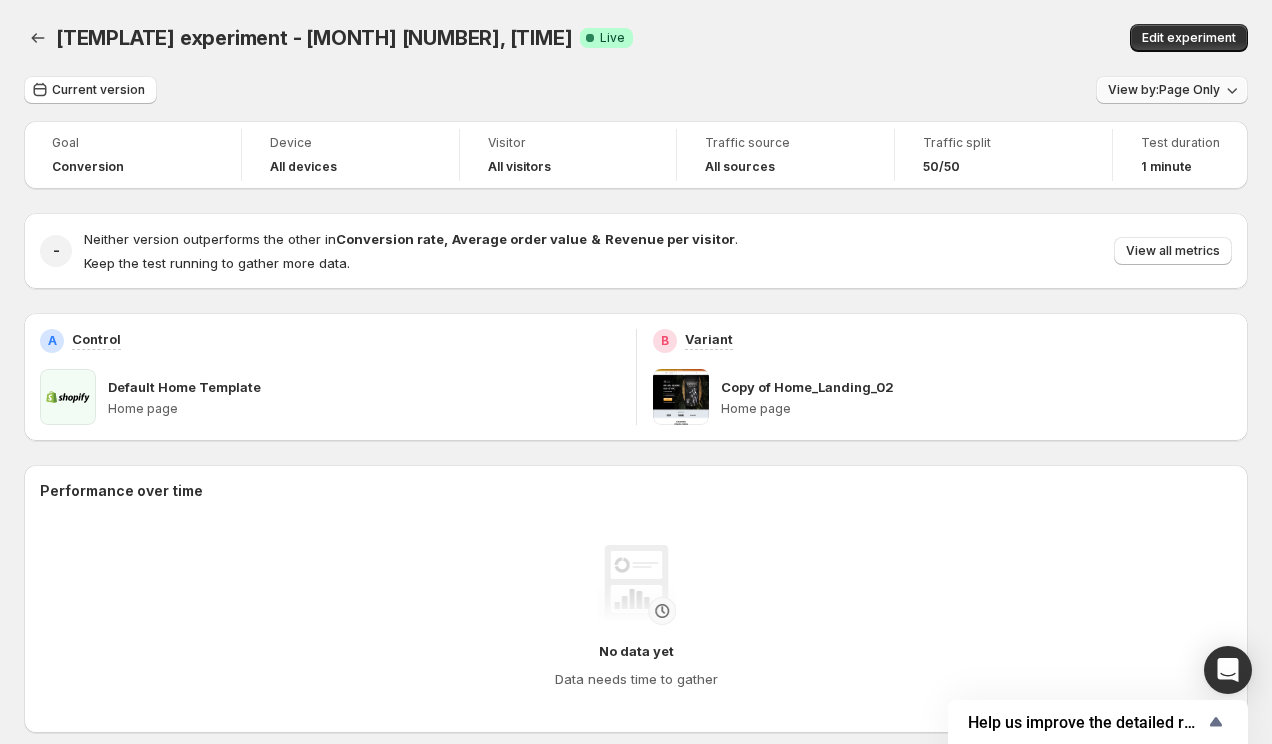 click on "View by:  Page Only" at bounding box center [1172, 90] 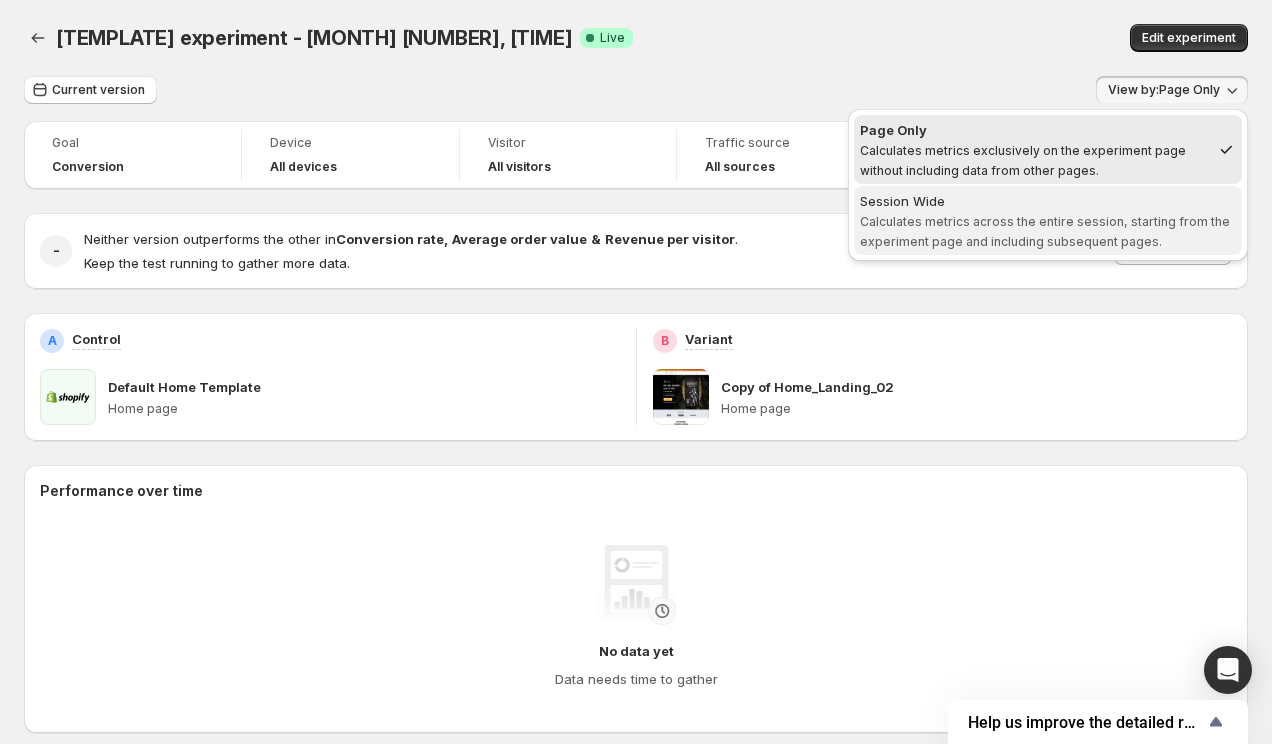 click on "Calculates metrics across the entire session, starting from the experiment page and including subsequent pages." at bounding box center [1045, 231] 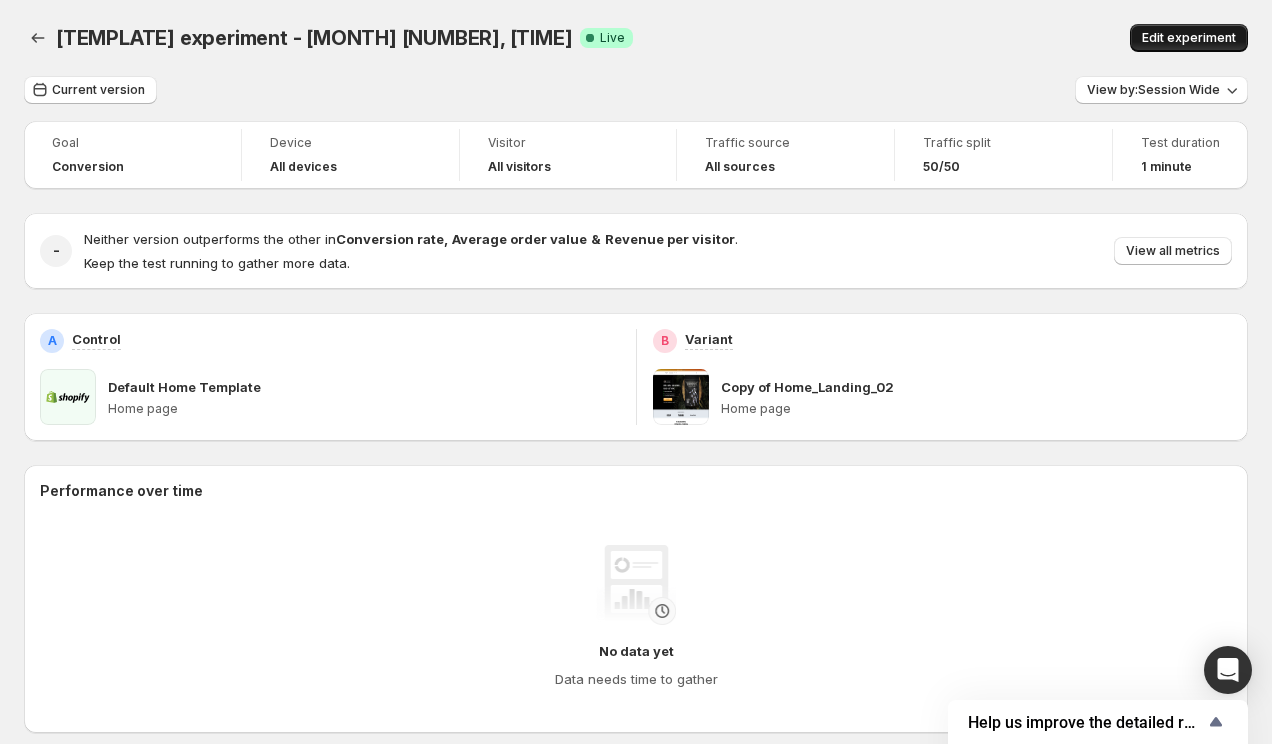 click on "Edit experiment" at bounding box center (1189, 38) 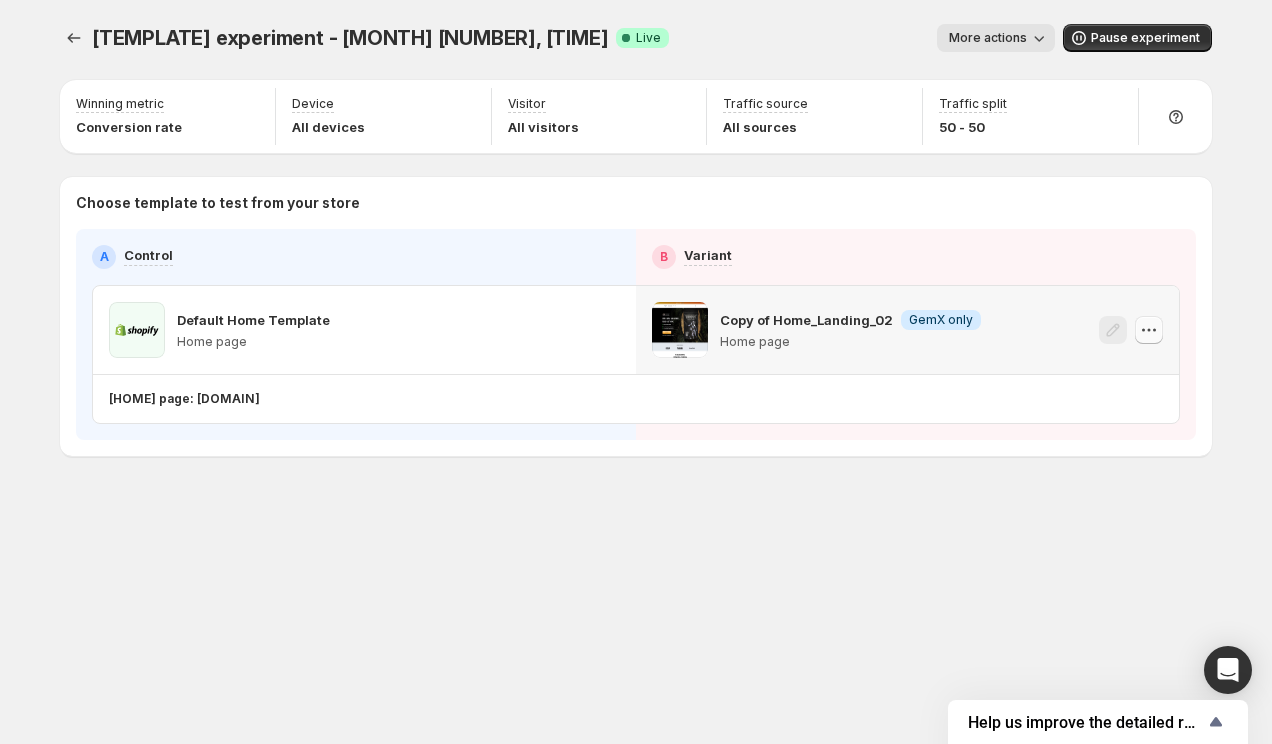 click 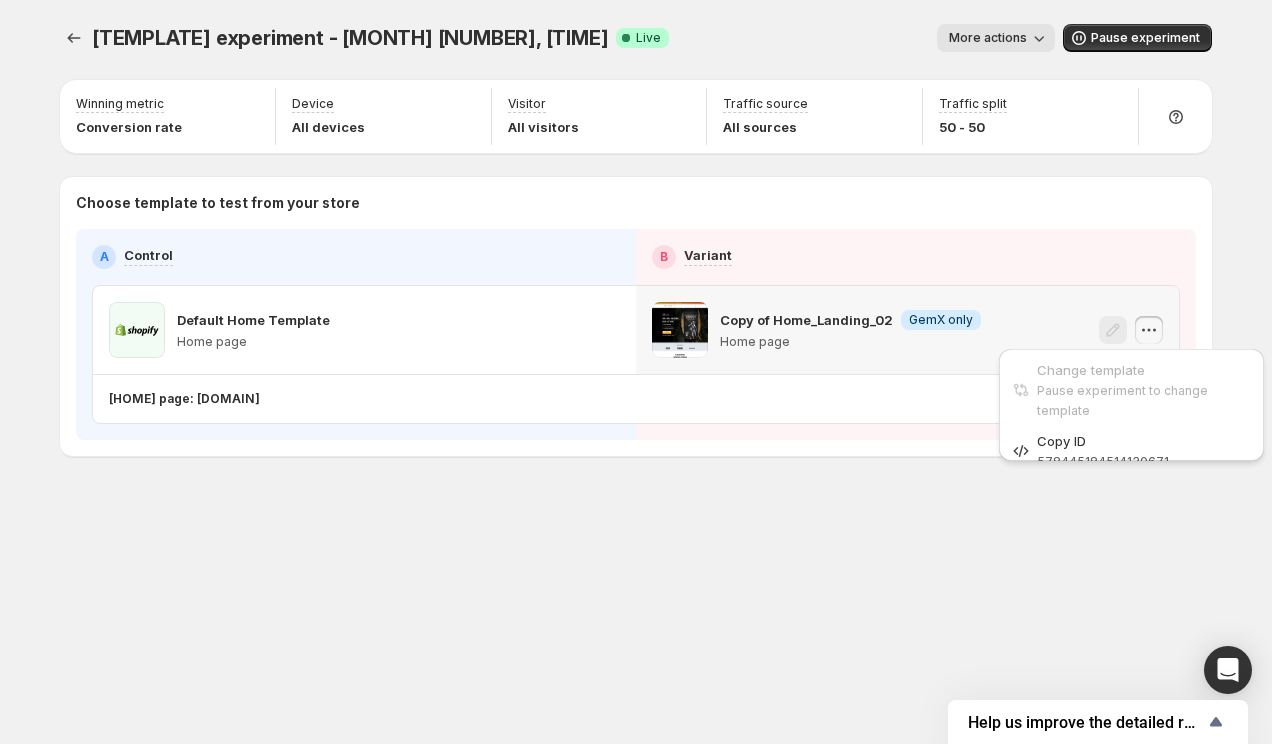 click 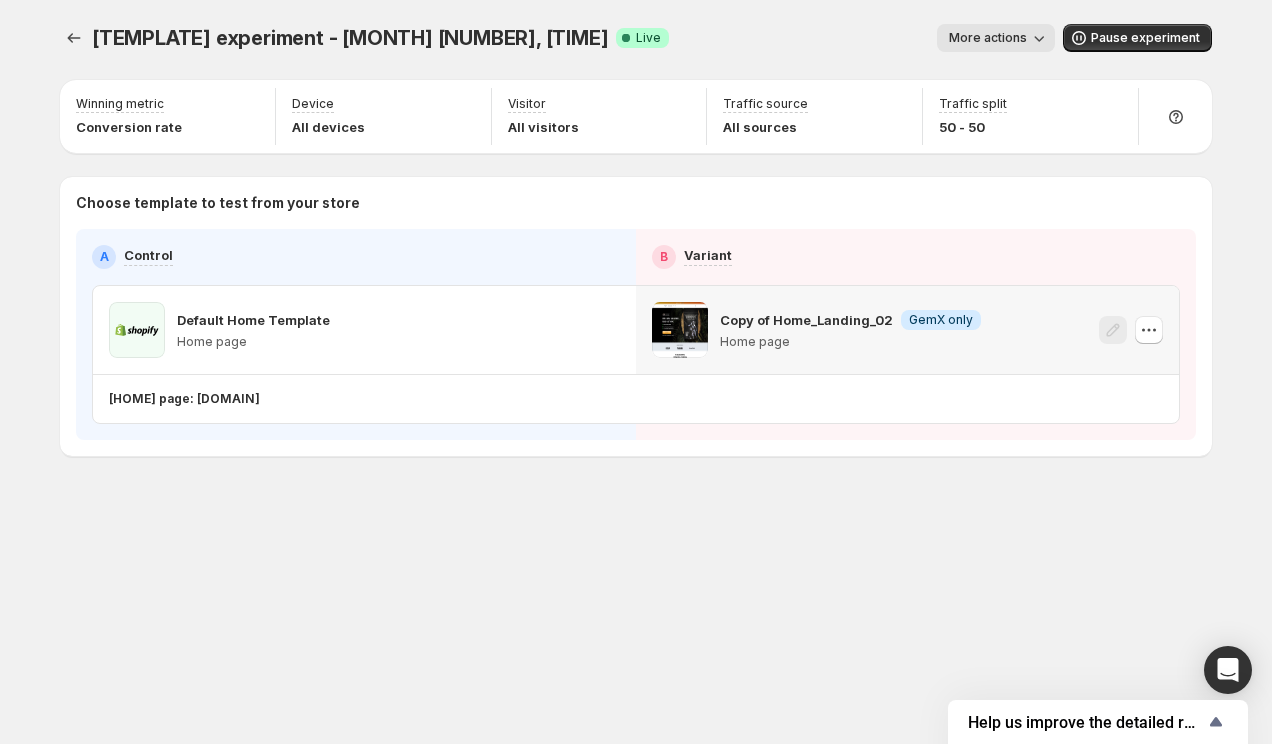 click on "Copy of Home_Landing_02" at bounding box center [806, 320] 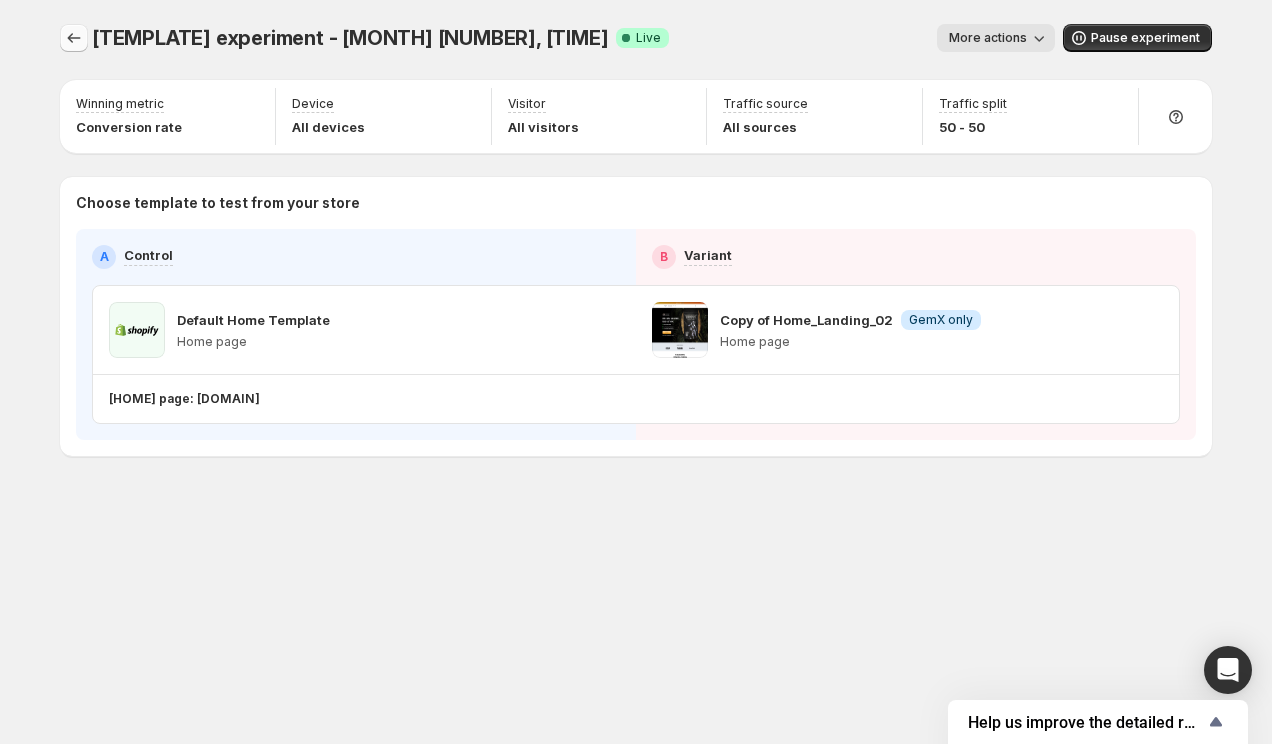 click 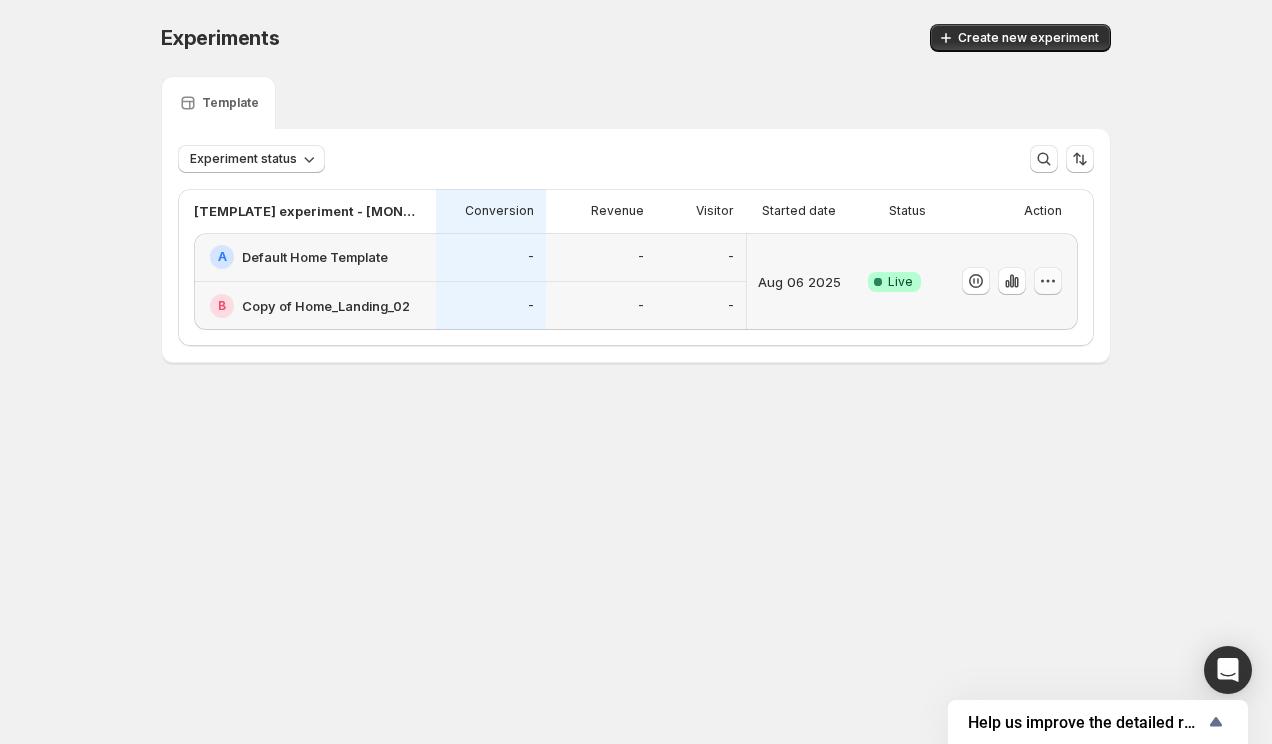 click 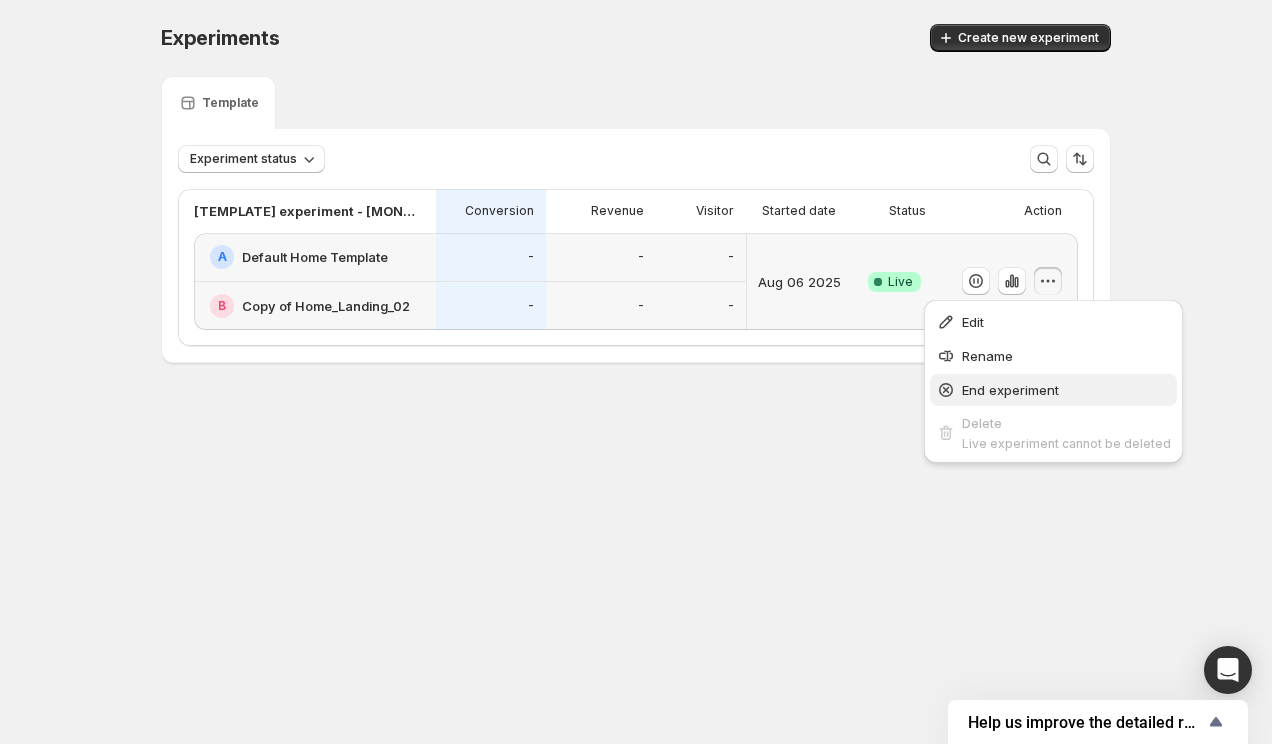 click on "End experiment" at bounding box center [1066, 390] 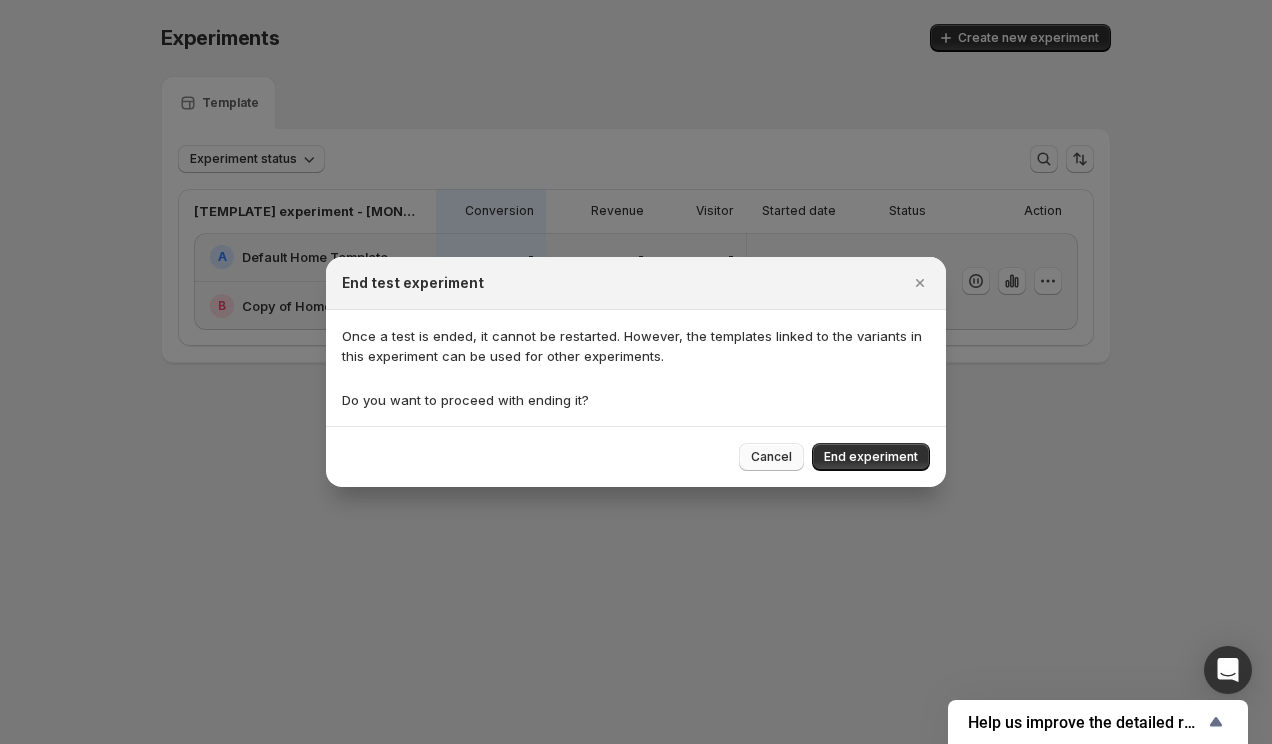 click on "Cancel" at bounding box center (771, 457) 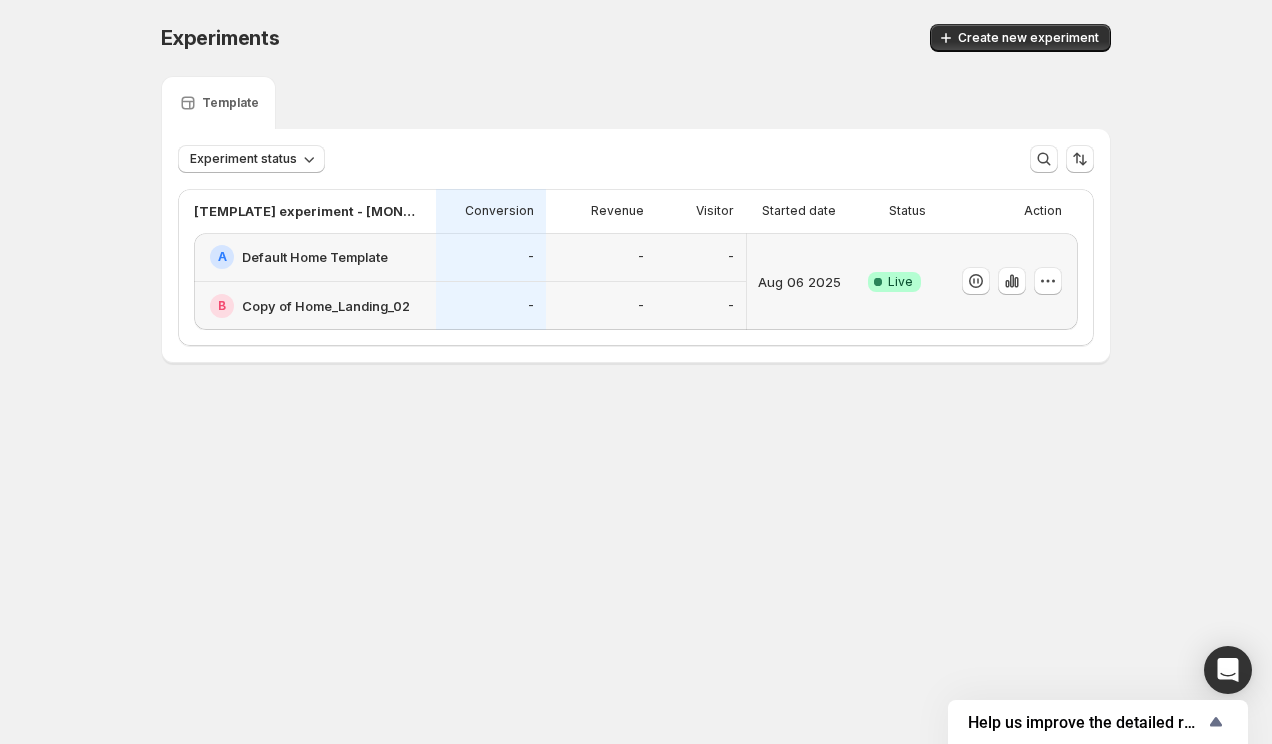 click on "B Copy of Home_Landing_02" at bounding box center (315, 306) 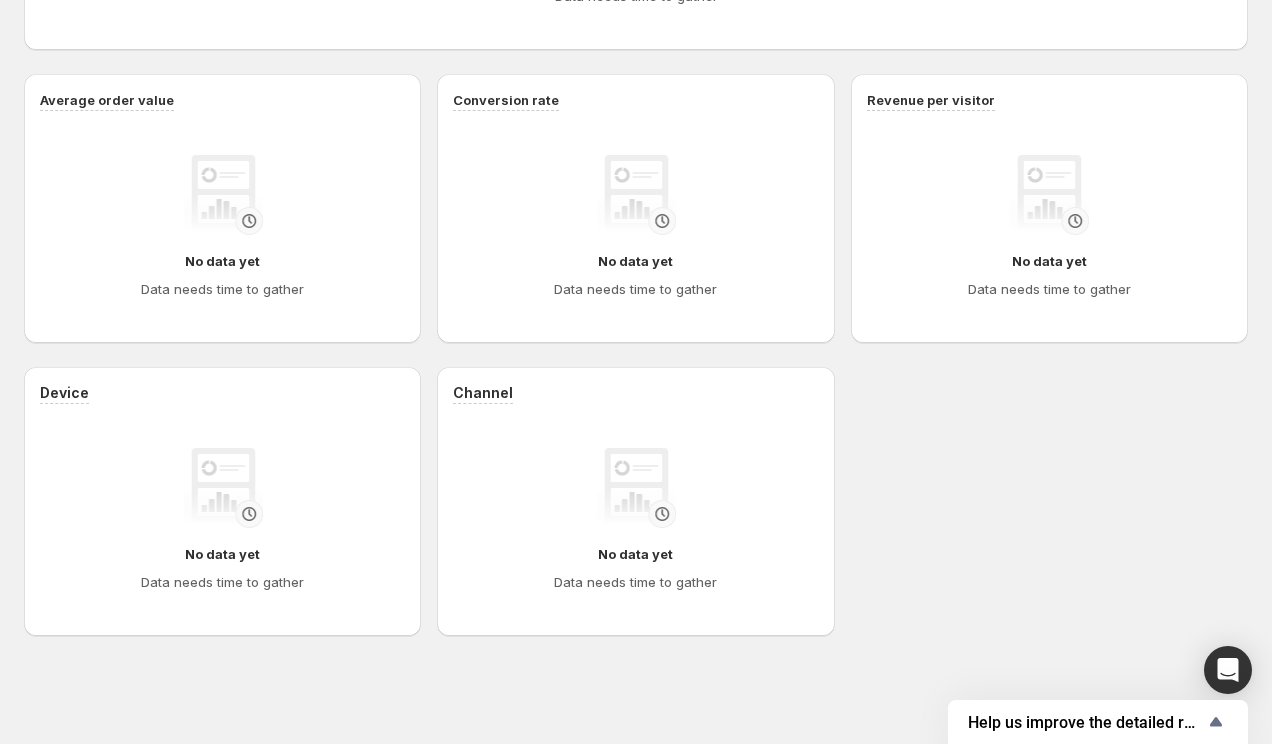 scroll, scrollTop: 0, scrollLeft: 0, axis: both 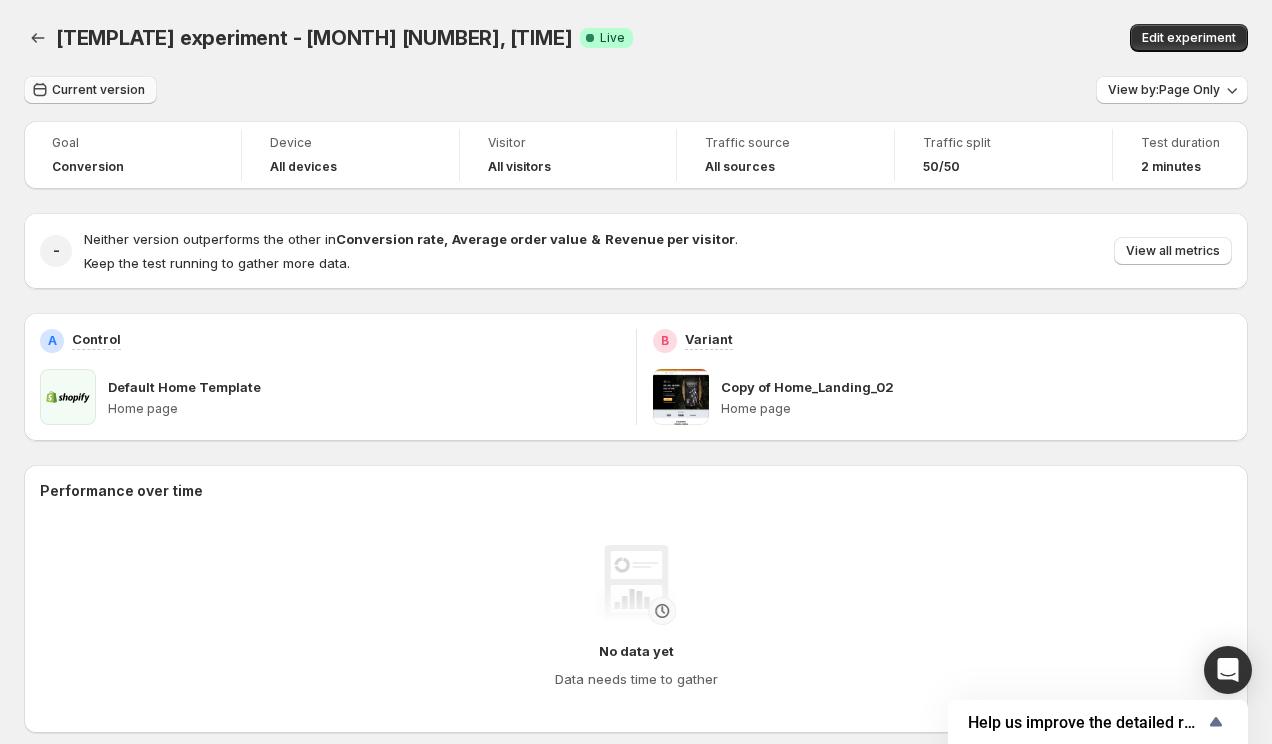 click on "Current version" at bounding box center [98, 90] 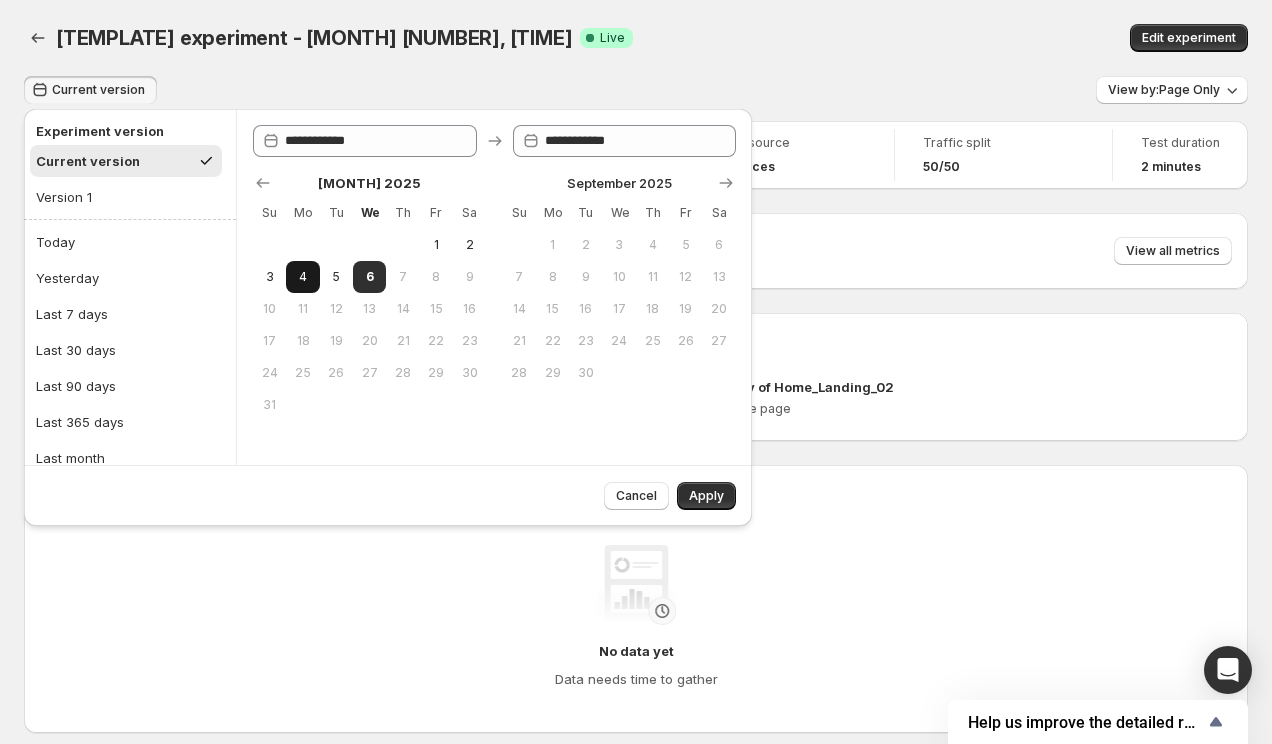 click on "4" at bounding box center [302, 277] 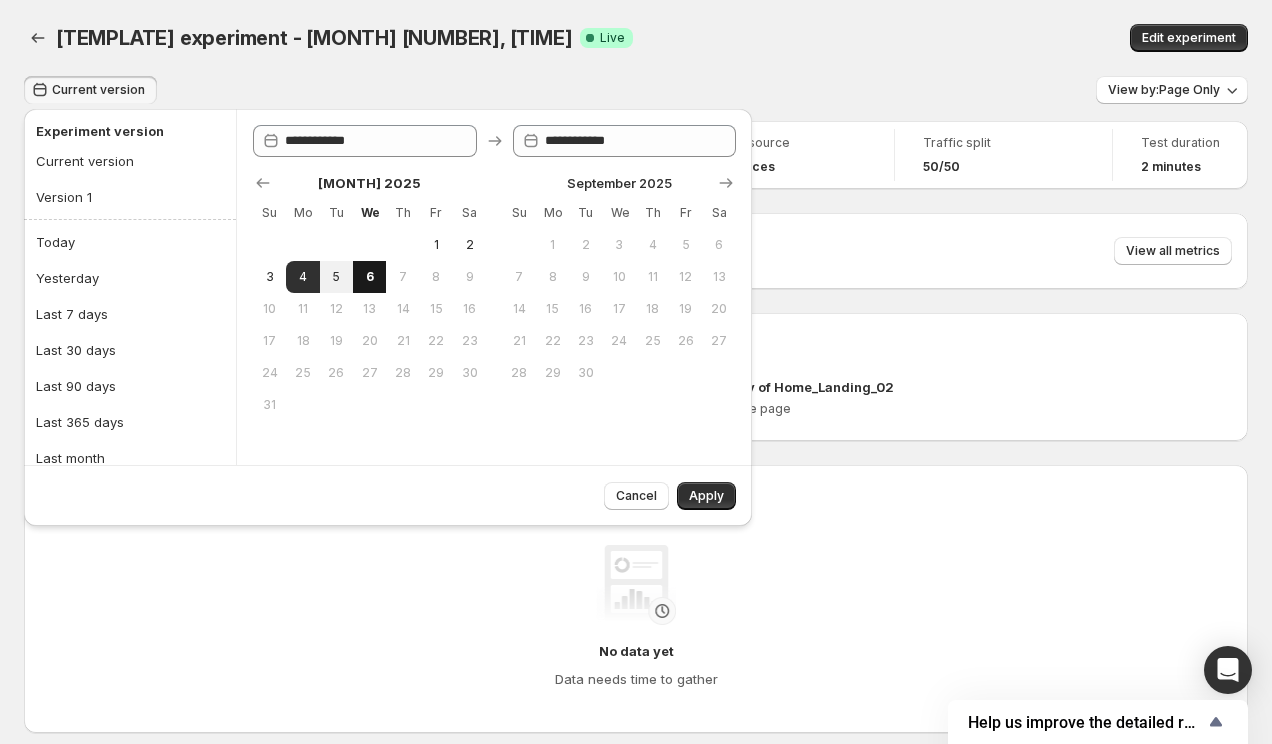 click on "6" at bounding box center [369, 277] 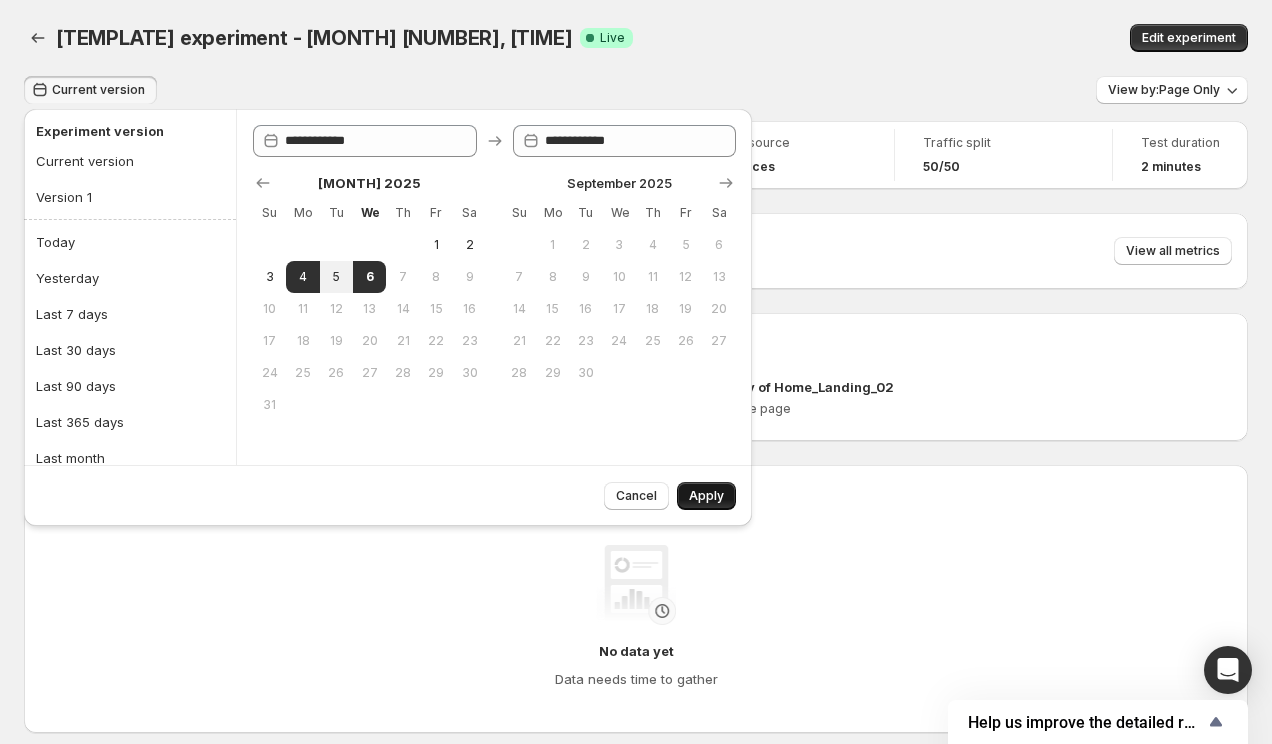 click on "Apply" at bounding box center (706, 496) 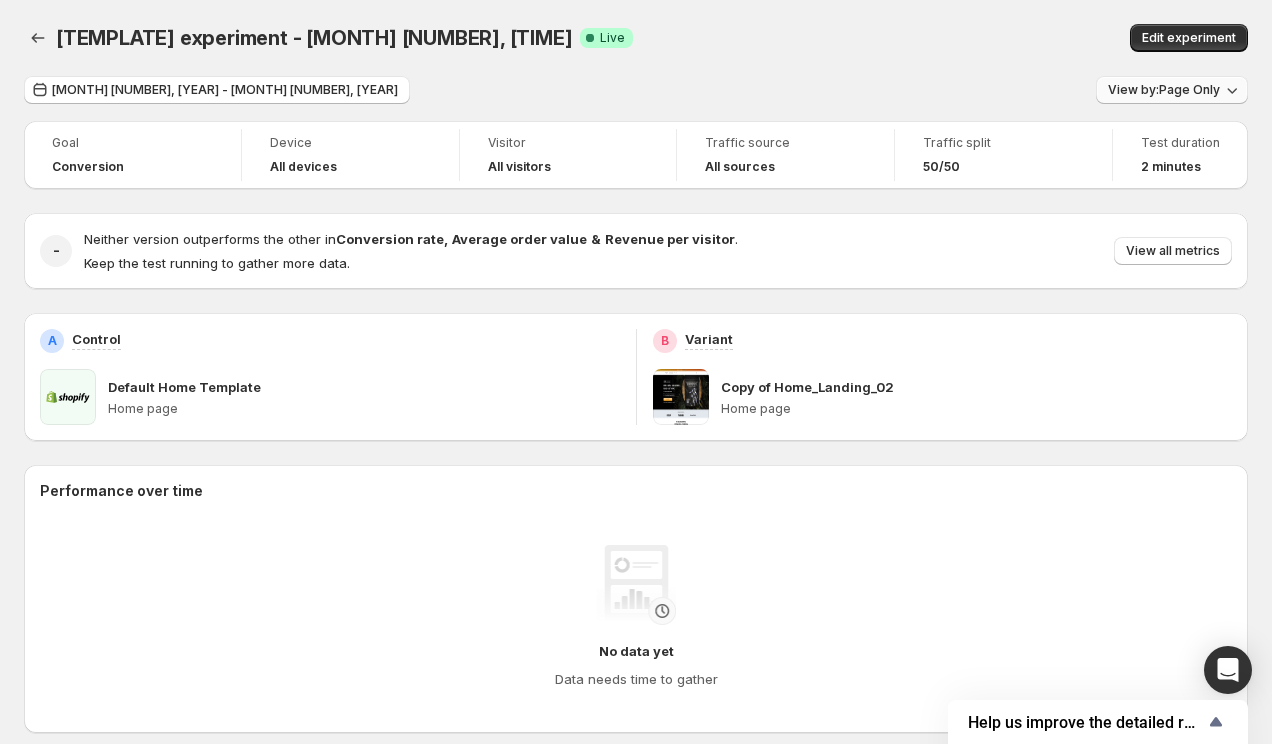 click on "View by:  Page Only" at bounding box center [1164, 90] 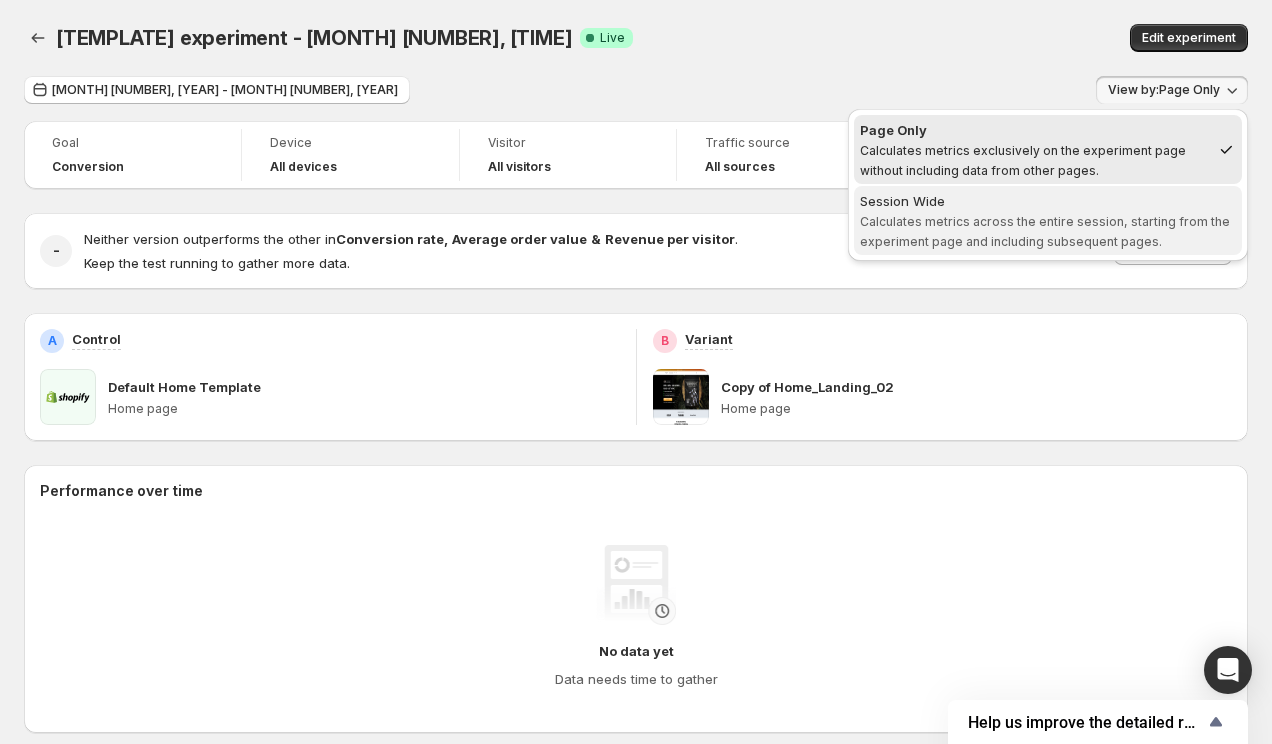 click on "Session Wide Calculates metrics across the entire session, starting from the experiment page and including subsequent pages." at bounding box center [1048, 220] 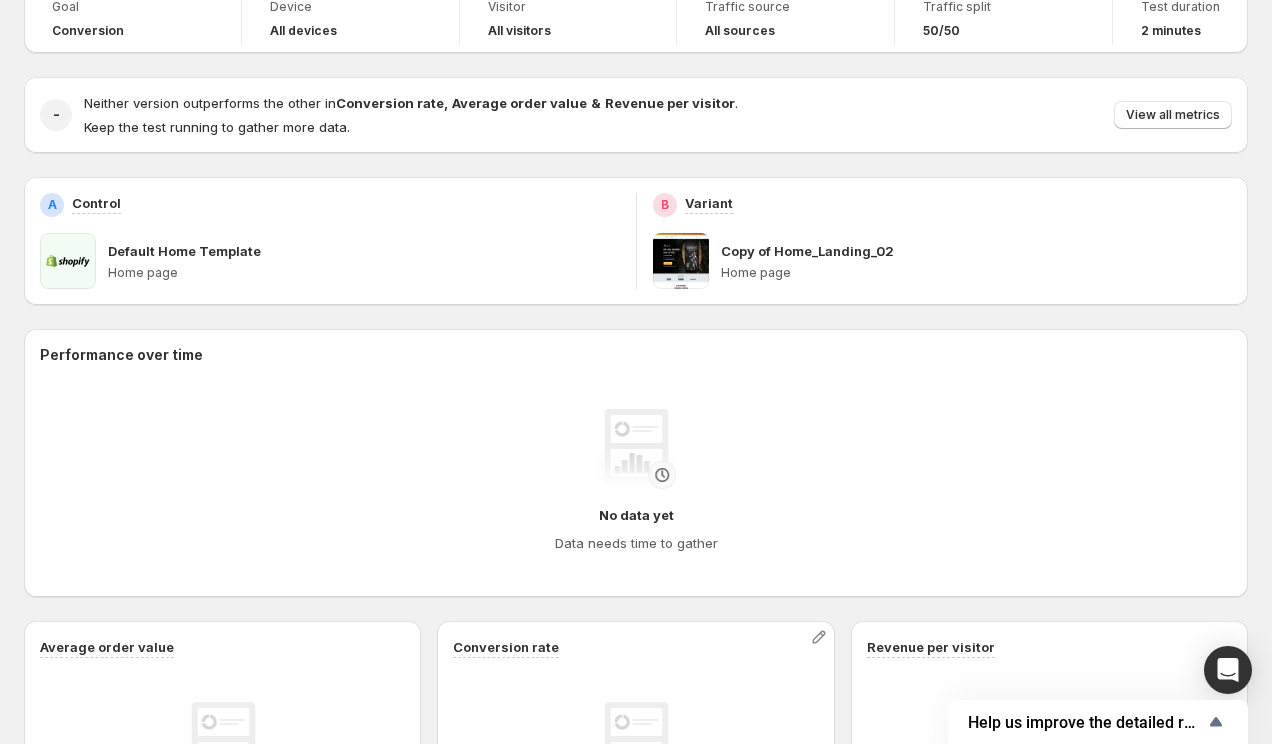 scroll, scrollTop: 0, scrollLeft: 0, axis: both 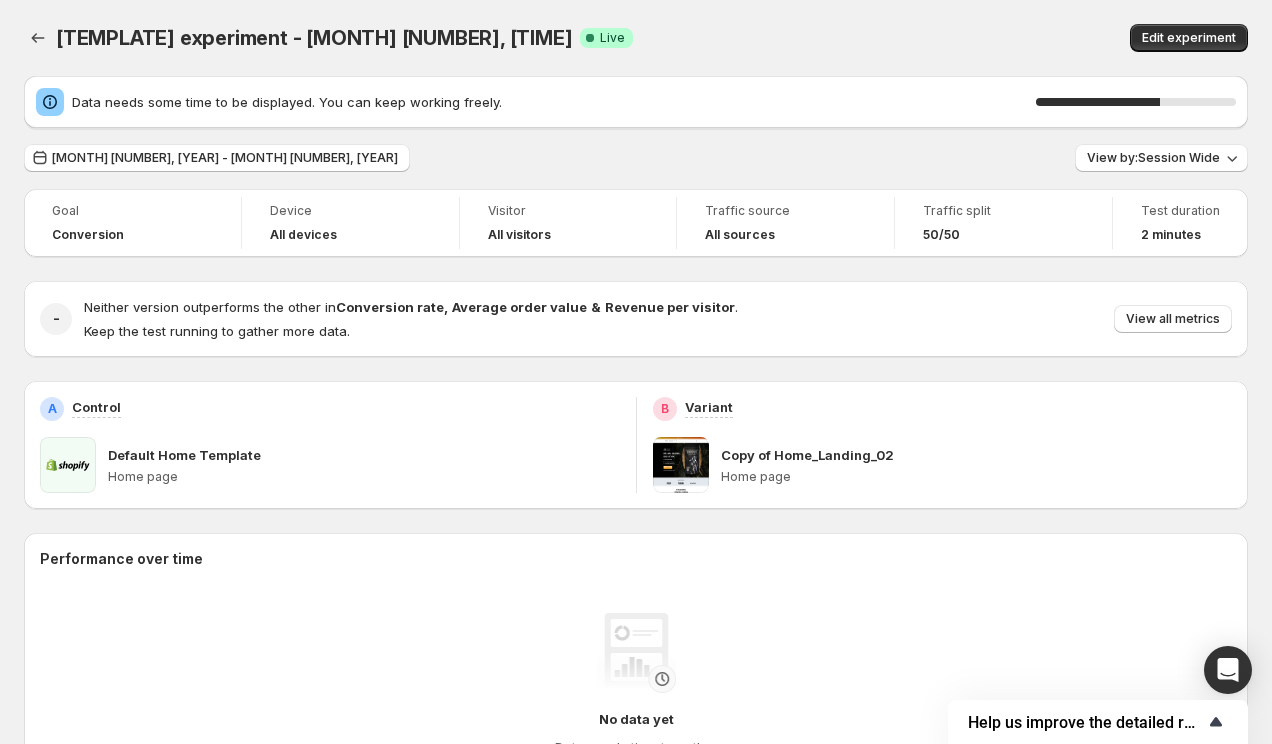 click on "Help us improve the detailed report for A/B campaigns" at bounding box center [1086, 722] 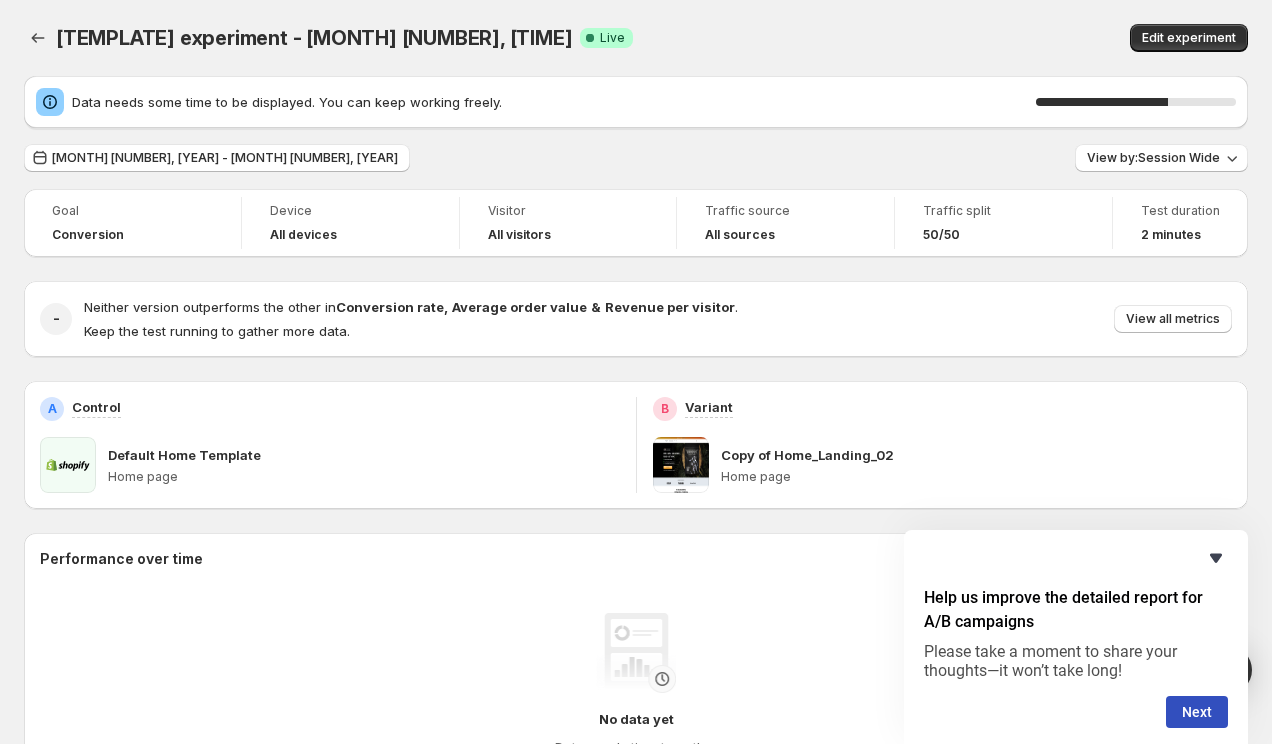 click 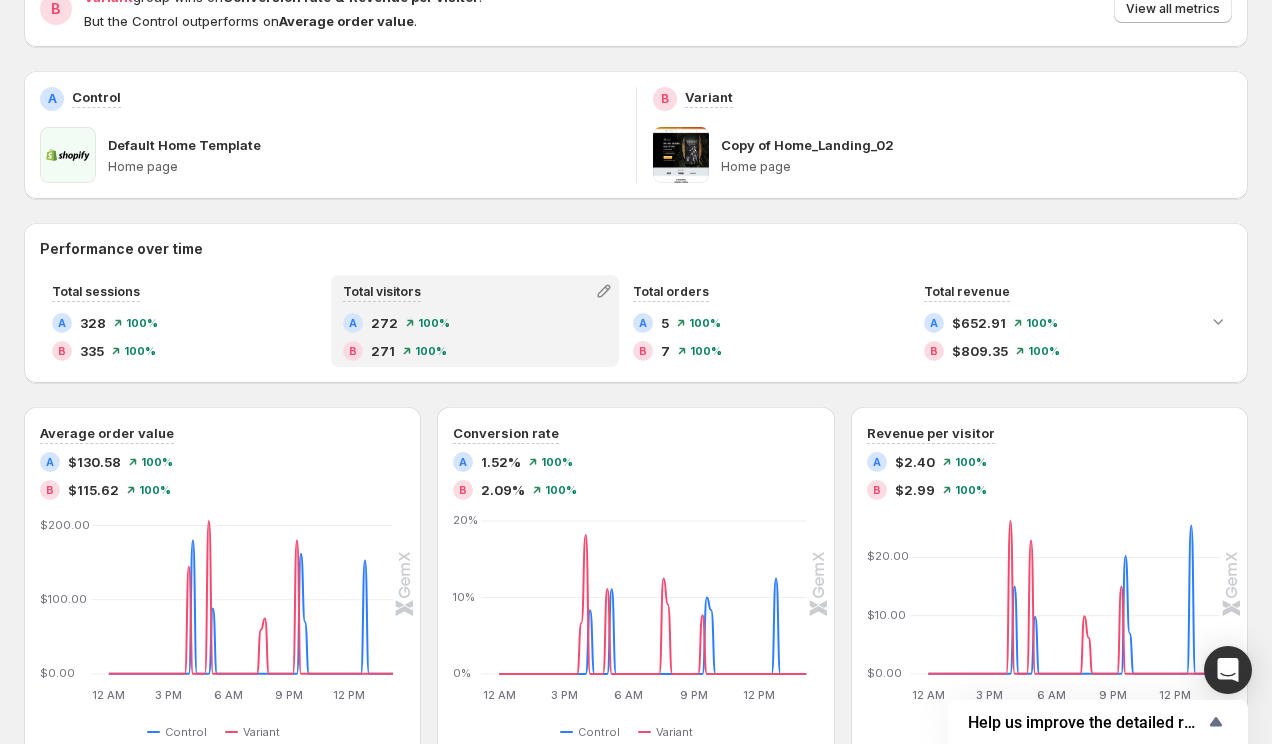 scroll, scrollTop: 262, scrollLeft: 0, axis: vertical 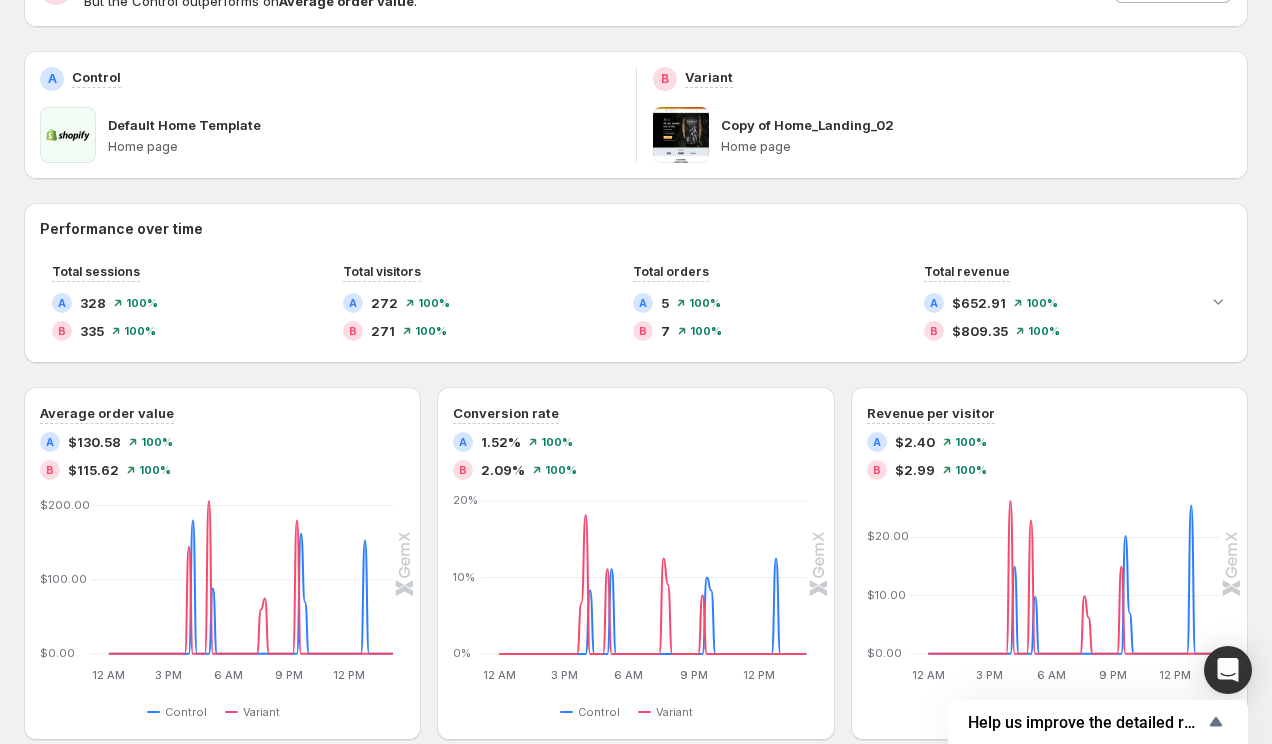 click on "B Variant Copy of Home_Landing_02 Home page" at bounding box center [943, 115] 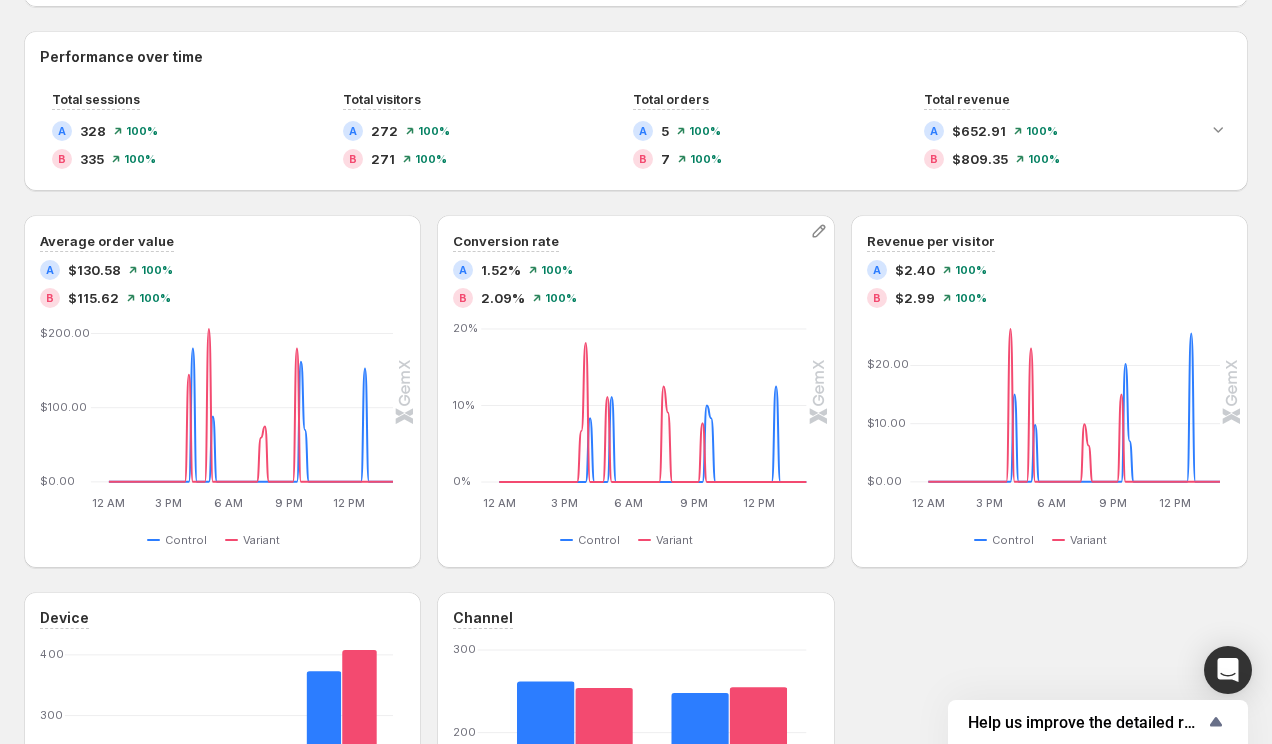 scroll, scrollTop: 0, scrollLeft: 0, axis: both 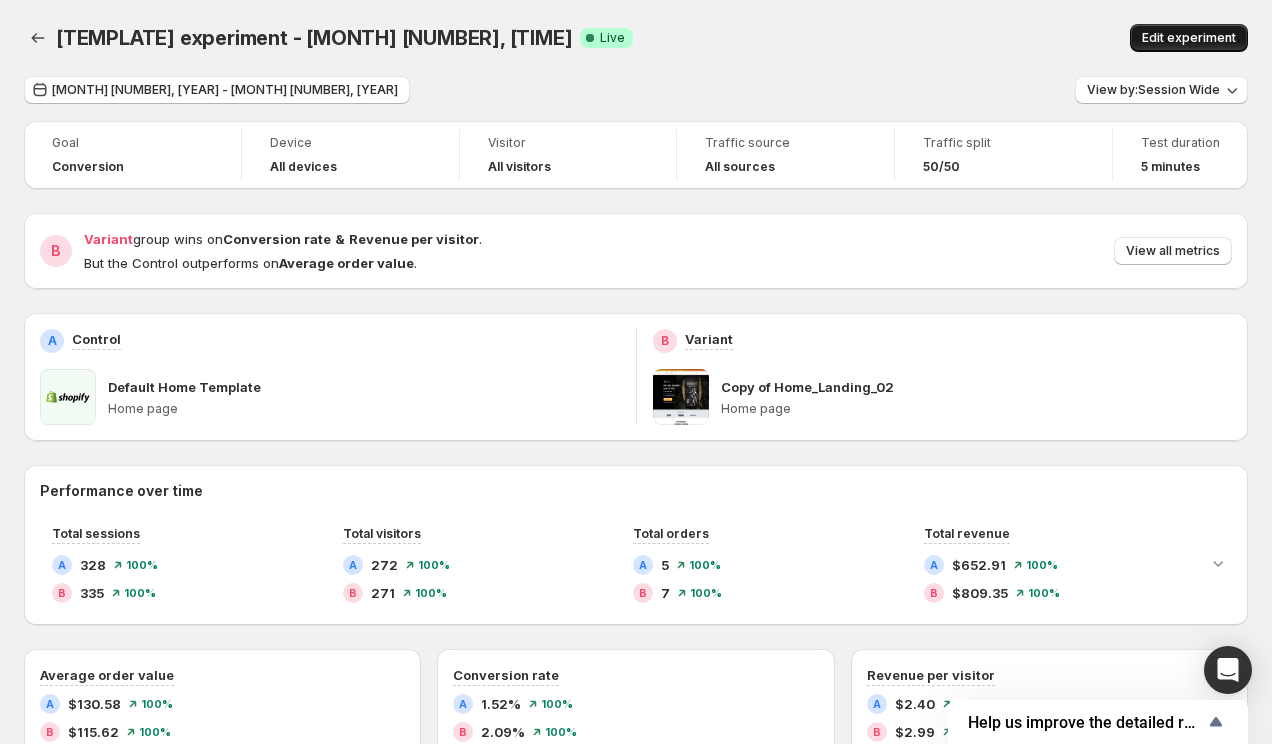 click on "Edit experiment" at bounding box center (1189, 38) 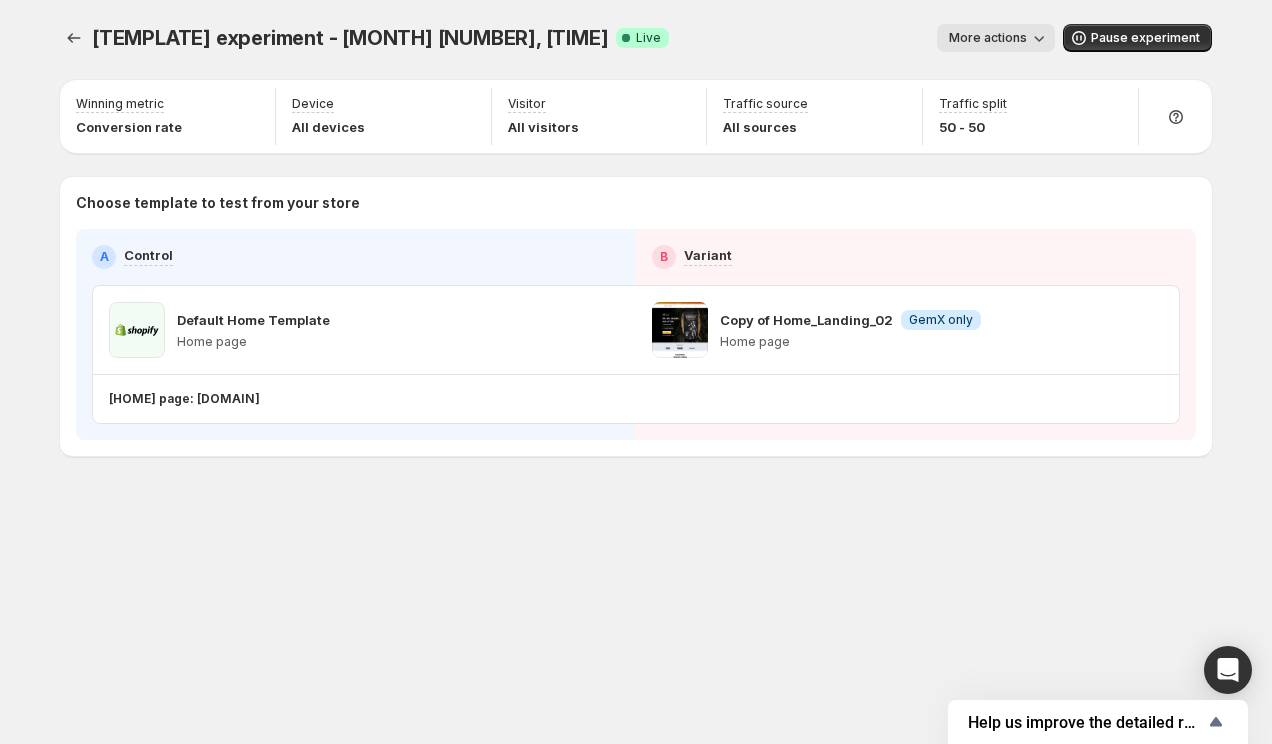 click on "More actions" at bounding box center (988, 38) 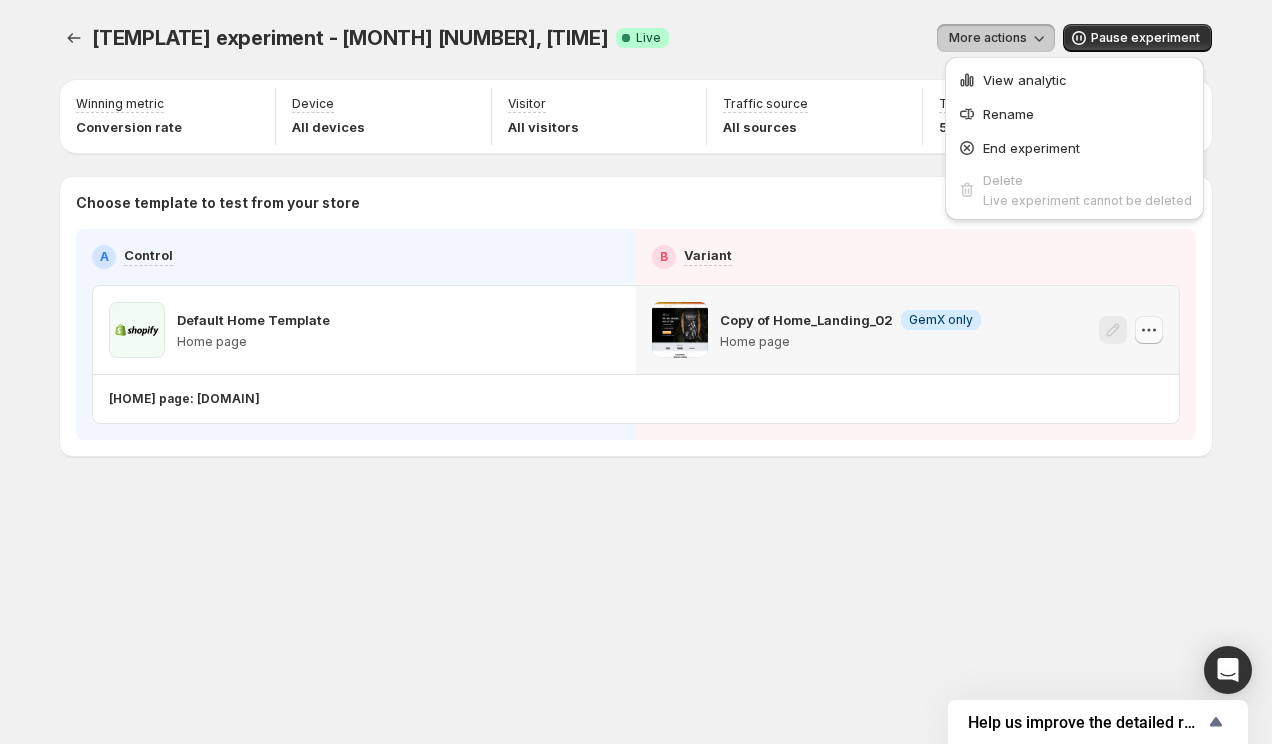 click 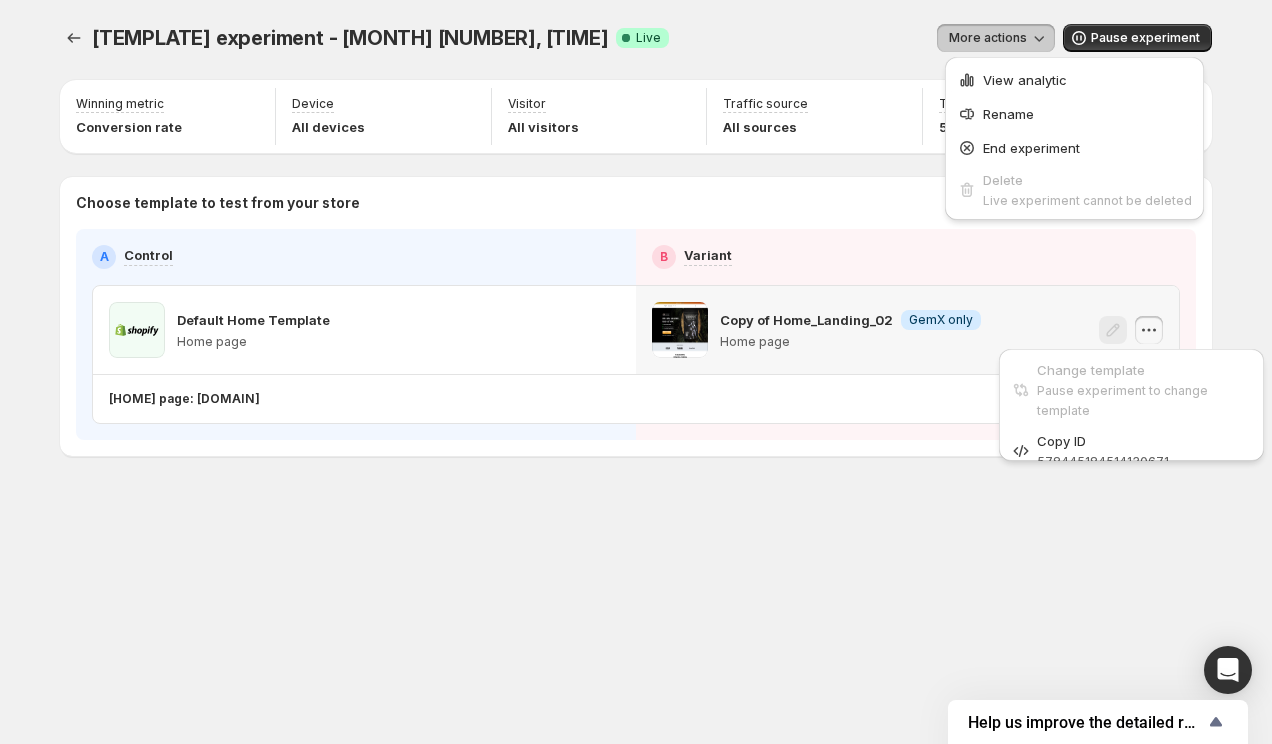 click 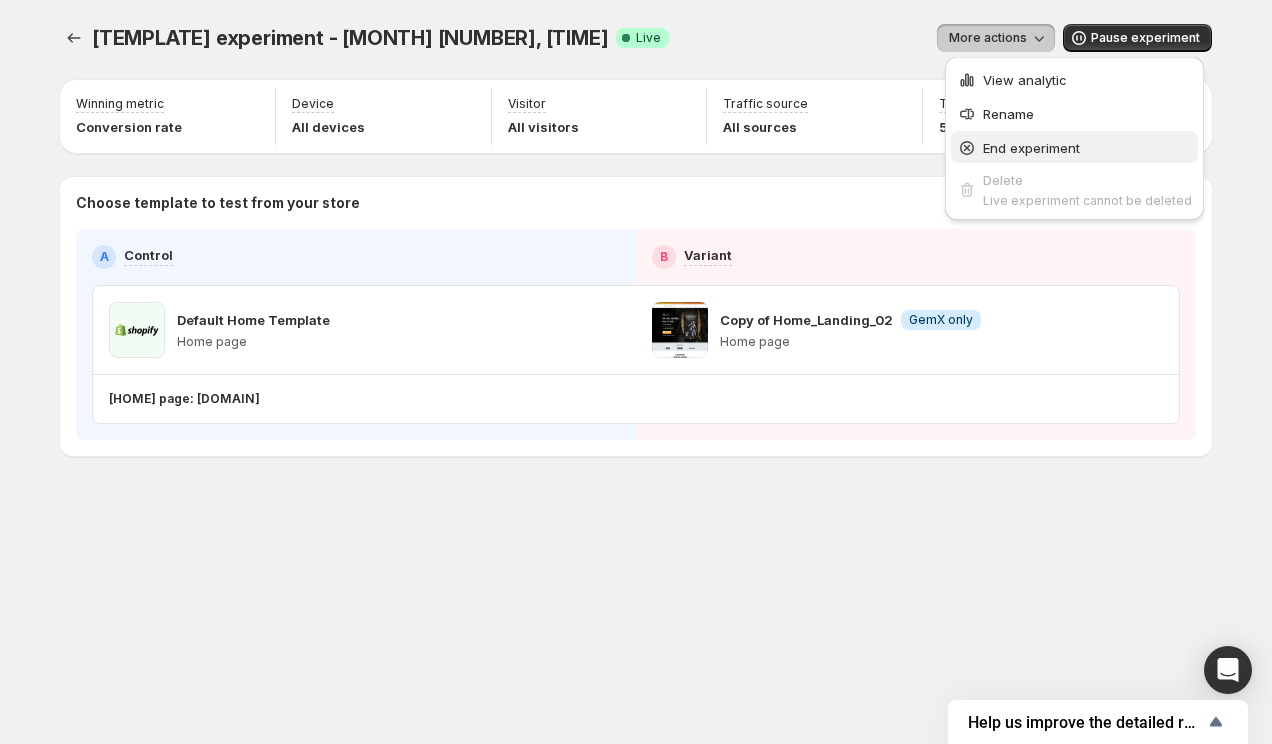 click on "End experiment" at bounding box center [1031, 148] 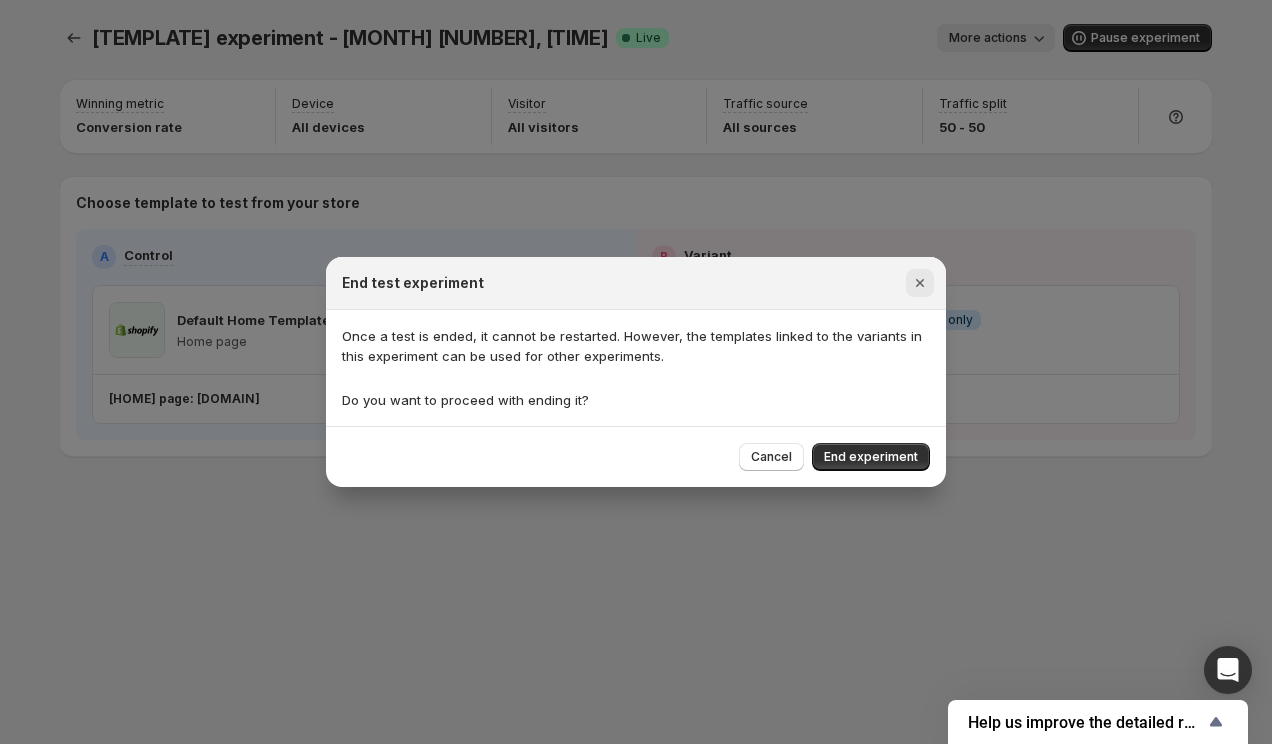 click 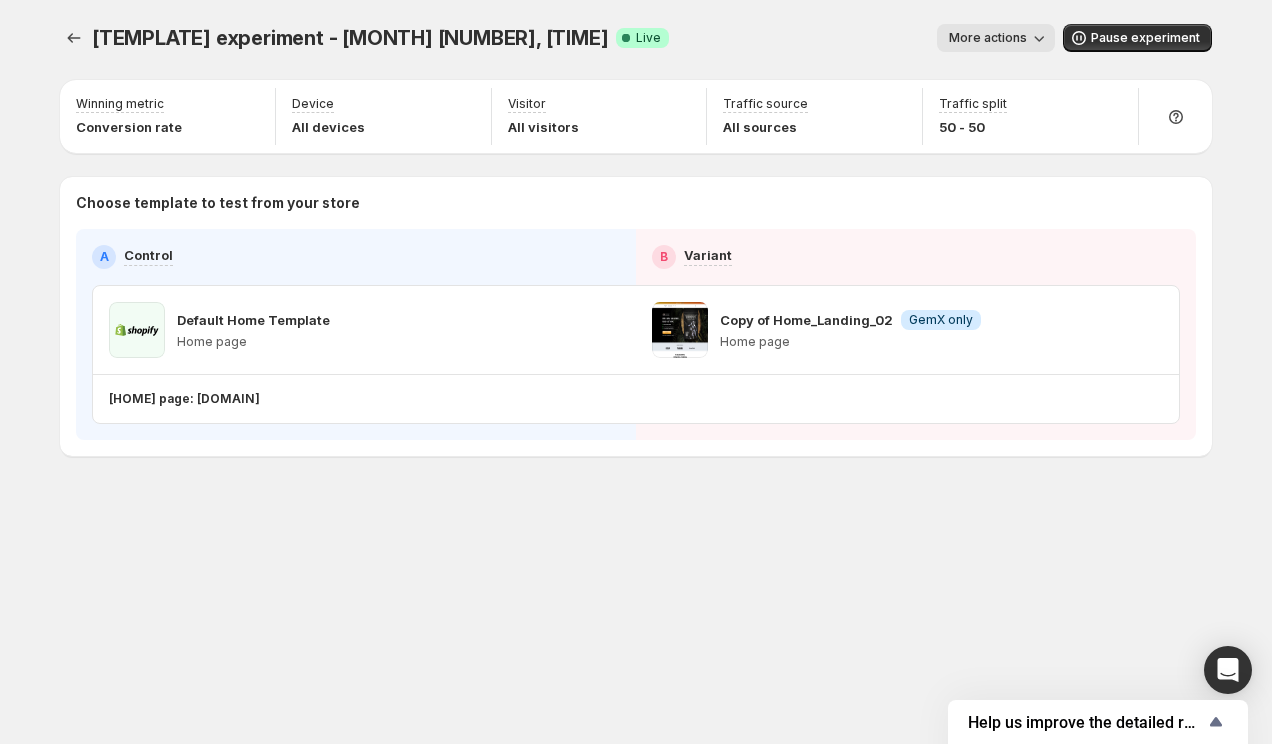click on "More actions" at bounding box center [996, 38] 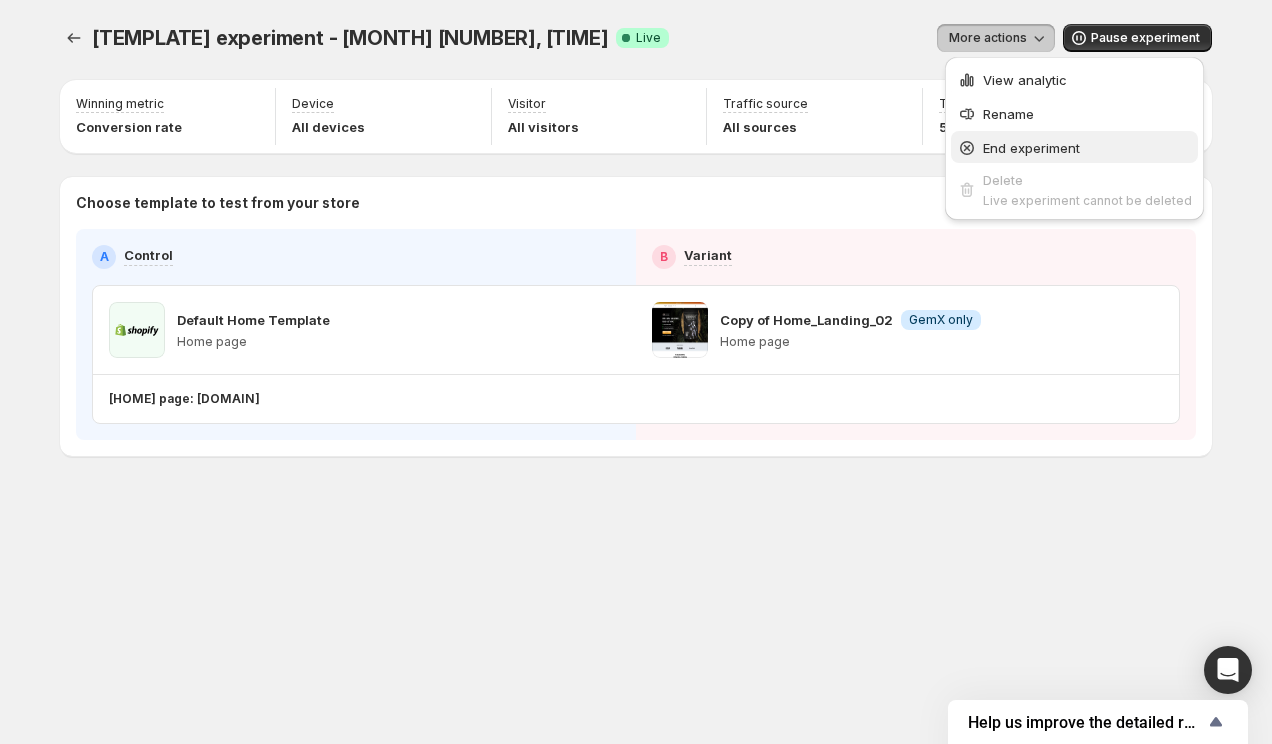click on "End experiment" at bounding box center (1031, 148) 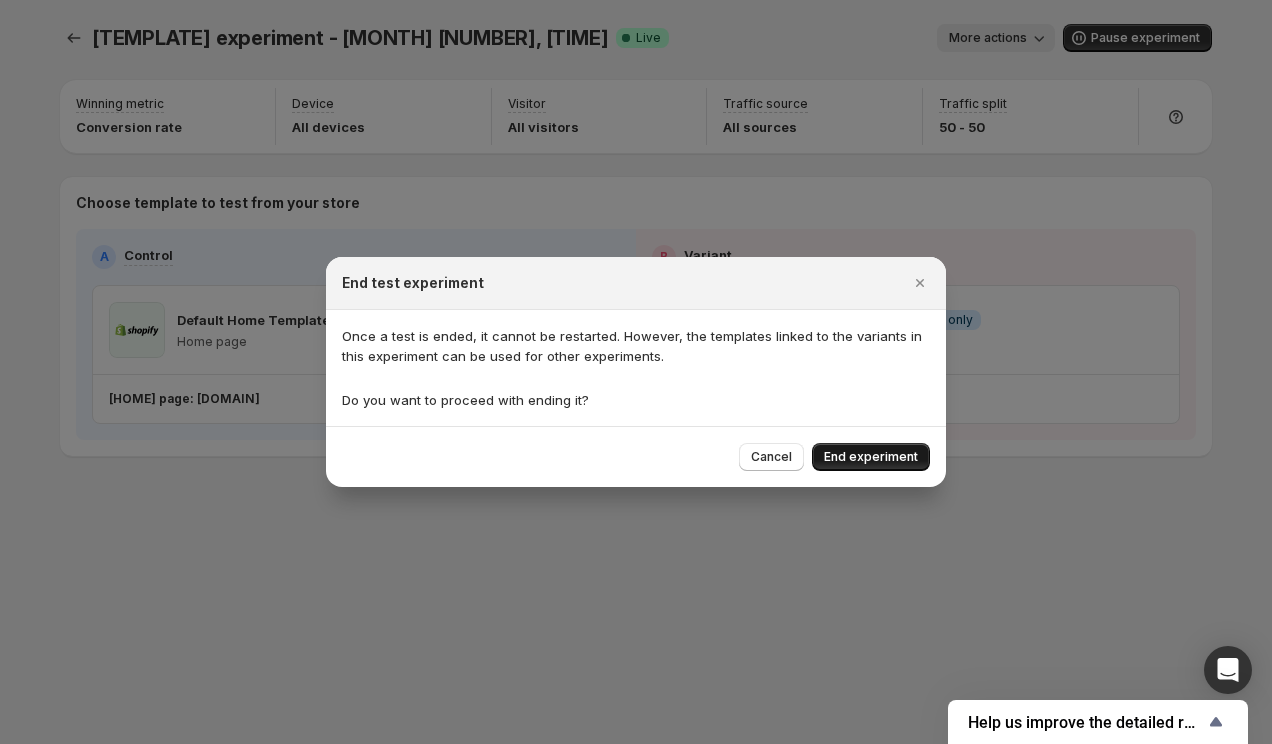 click on "End experiment" at bounding box center (871, 457) 